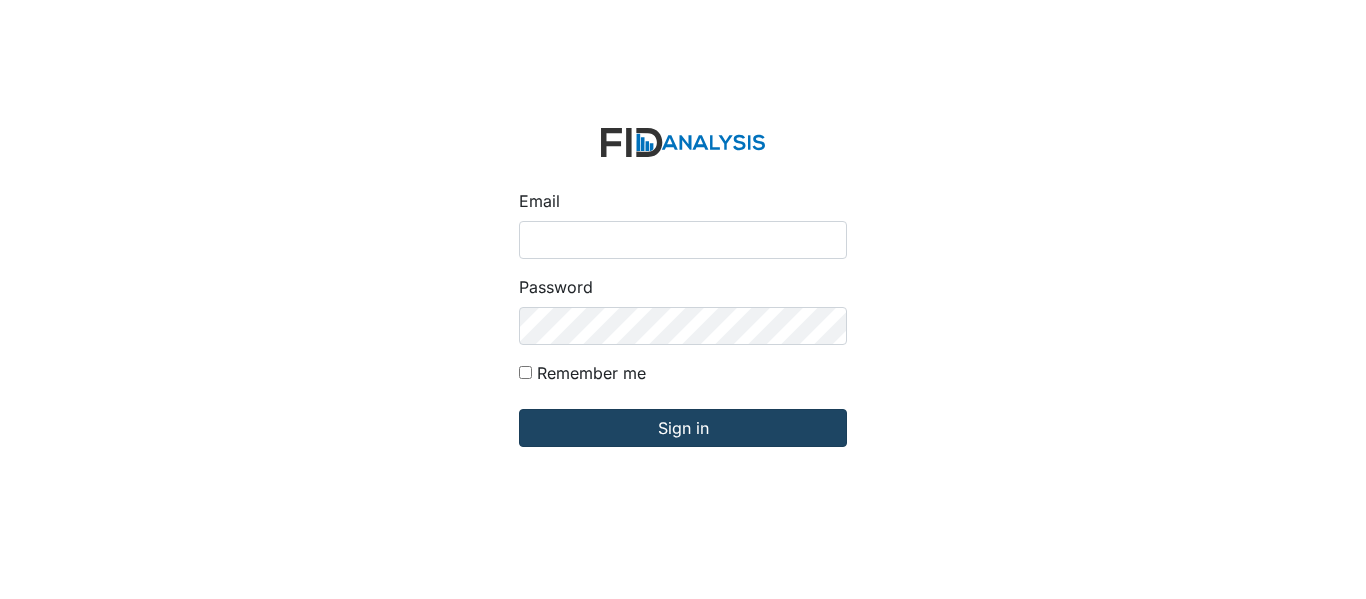 scroll, scrollTop: 0, scrollLeft: 0, axis: both 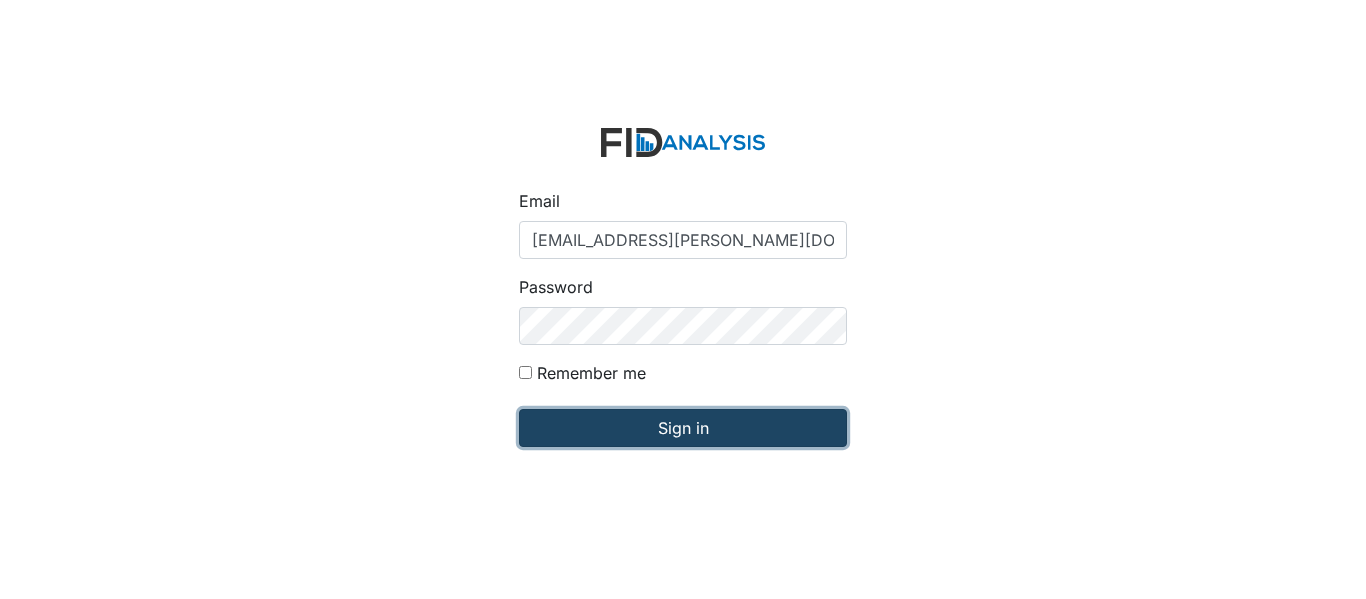 click on "Sign in" at bounding box center (683, 428) 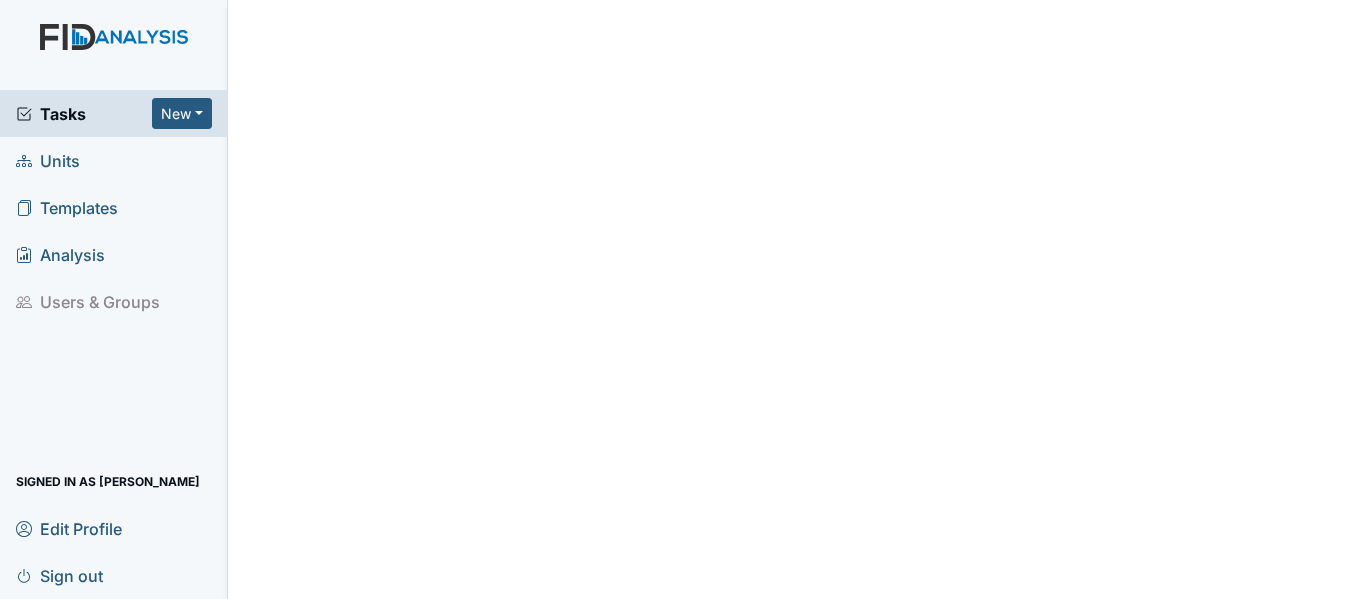 scroll, scrollTop: 0, scrollLeft: 0, axis: both 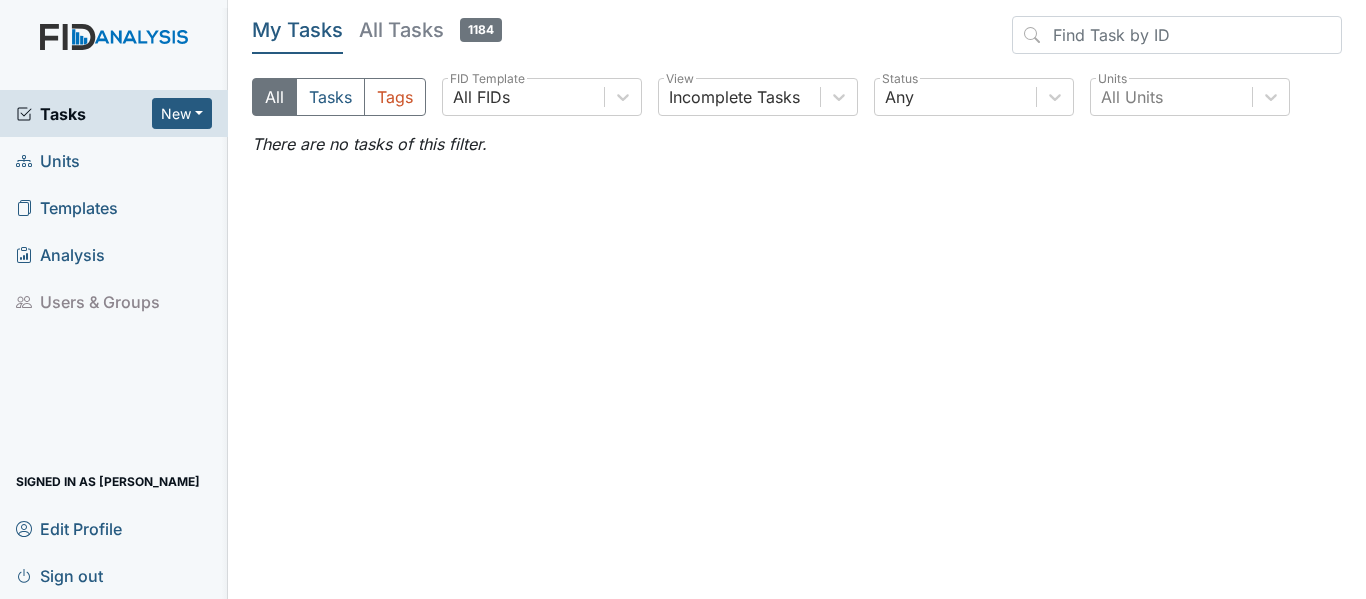 click on "Units" at bounding box center [48, 160] 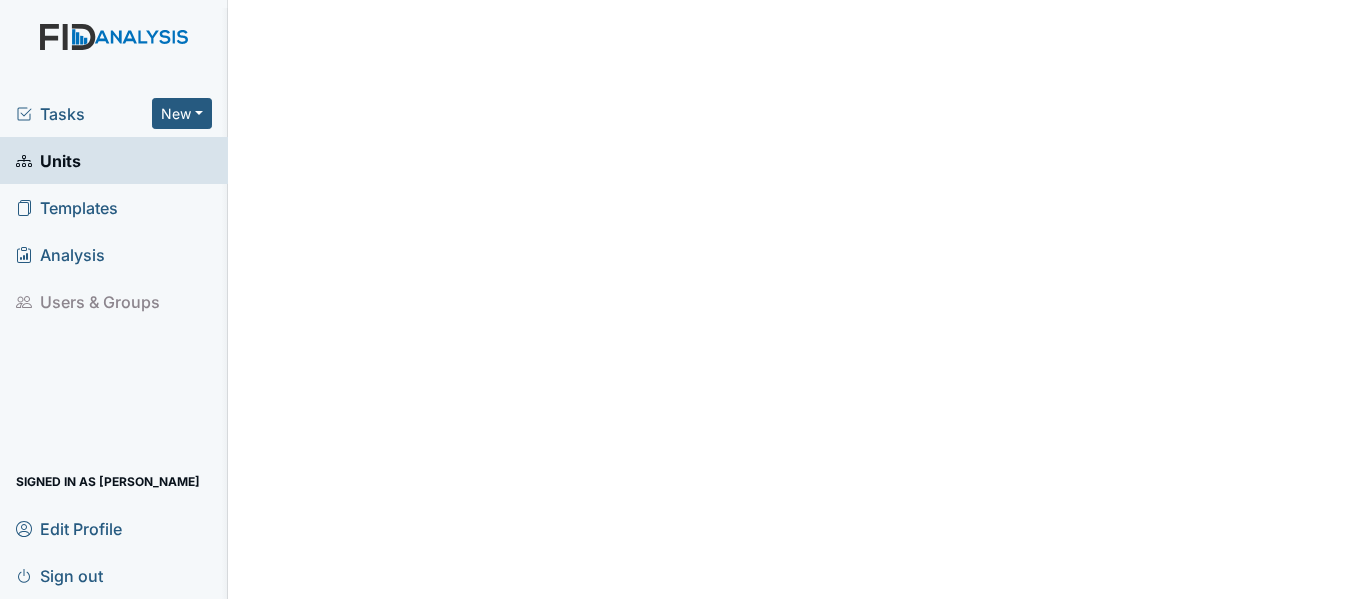 scroll, scrollTop: 0, scrollLeft: 0, axis: both 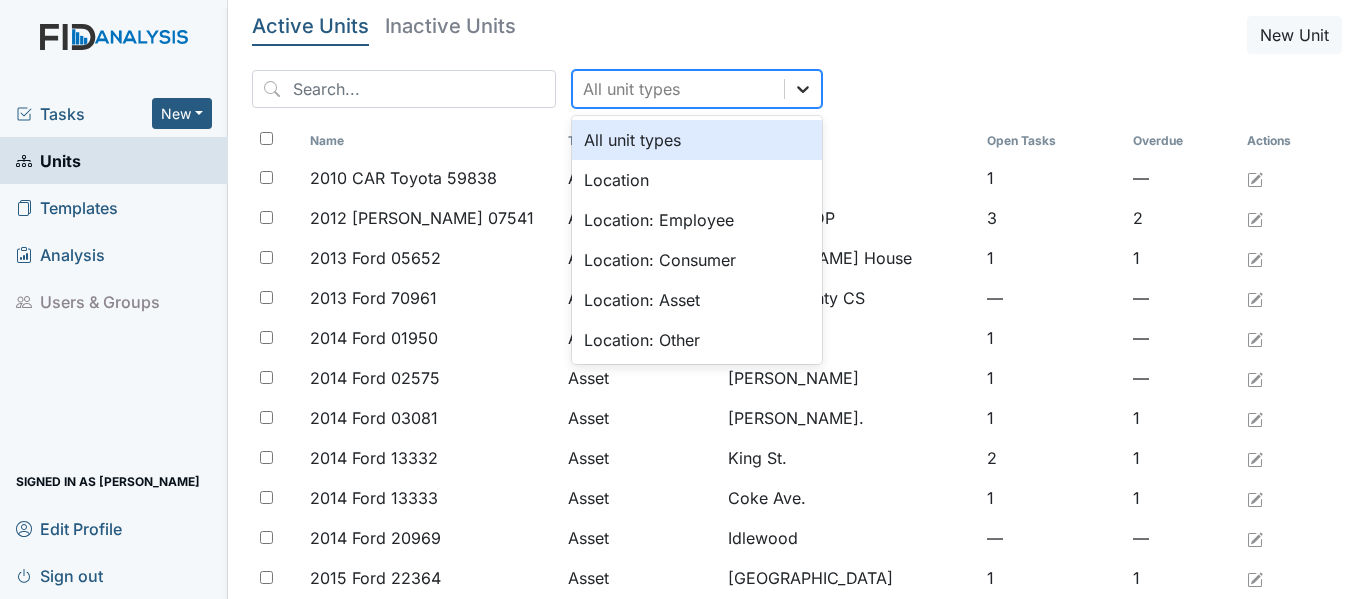 click 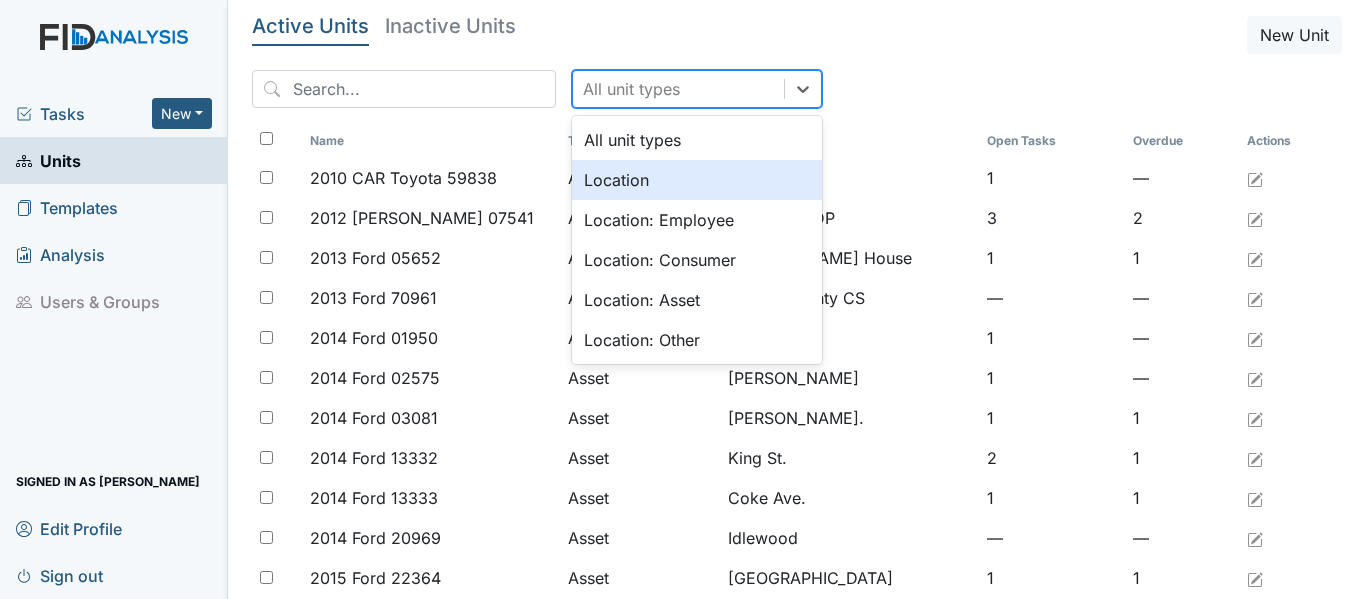 click on "Location" at bounding box center [697, 180] 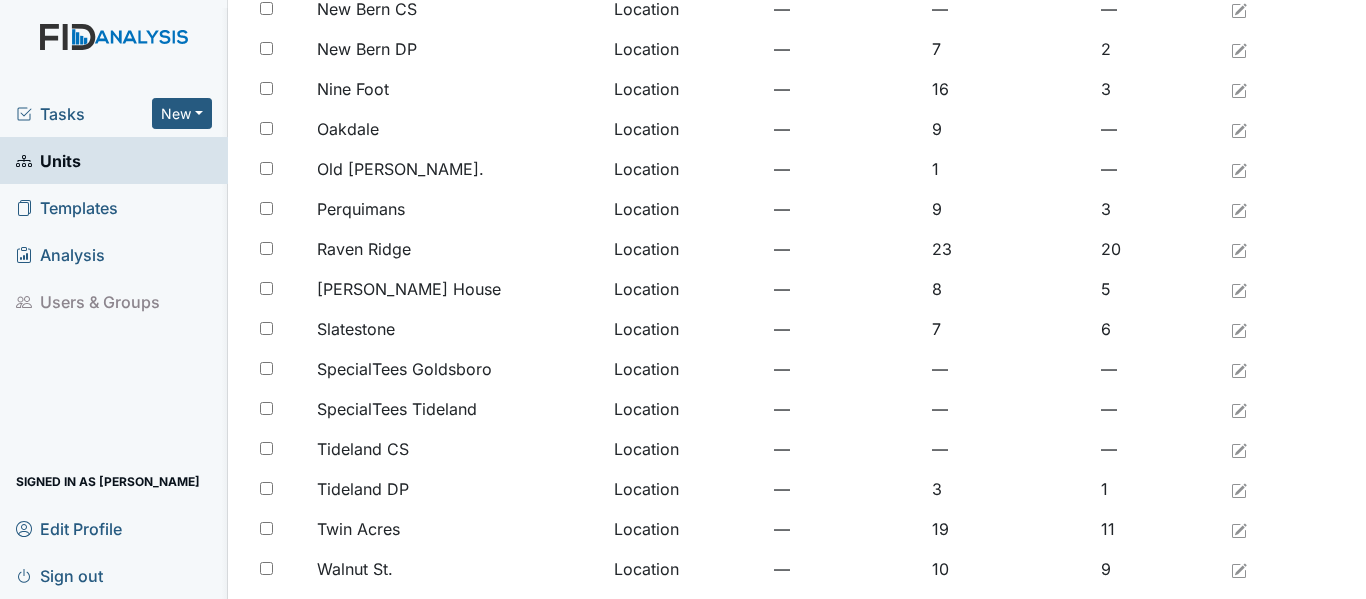 scroll, scrollTop: 1645, scrollLeft: 0, axis: vertical 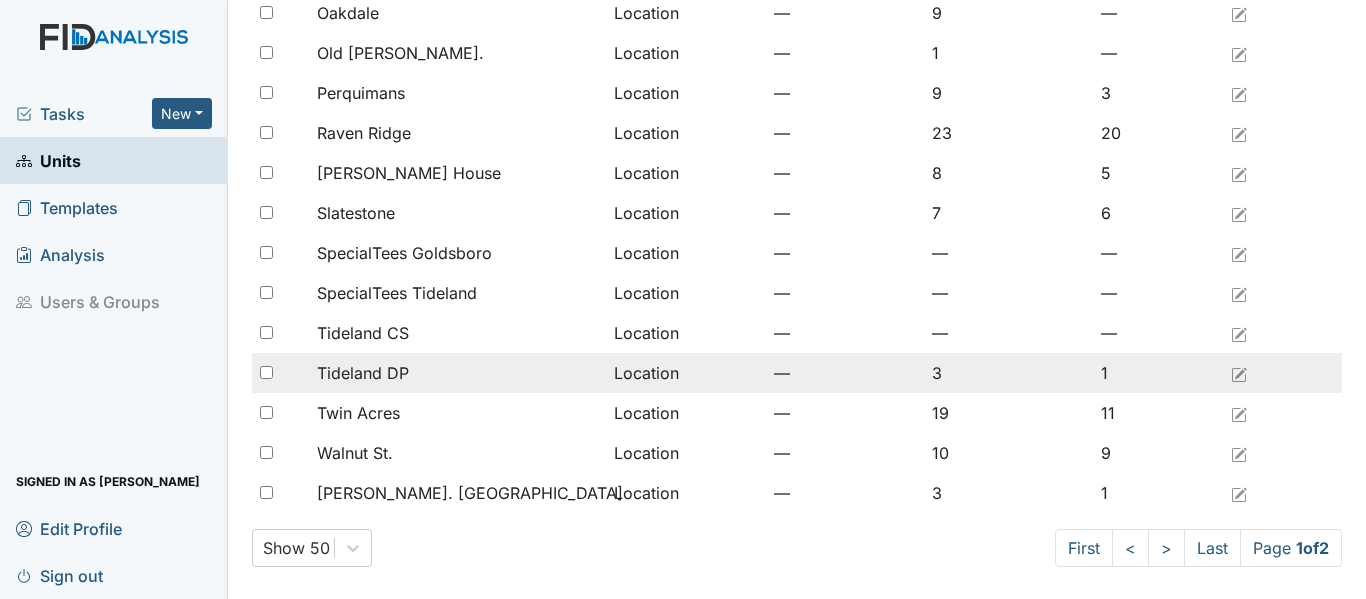 click on "Tideland DP" at bounding box center [363, 373] 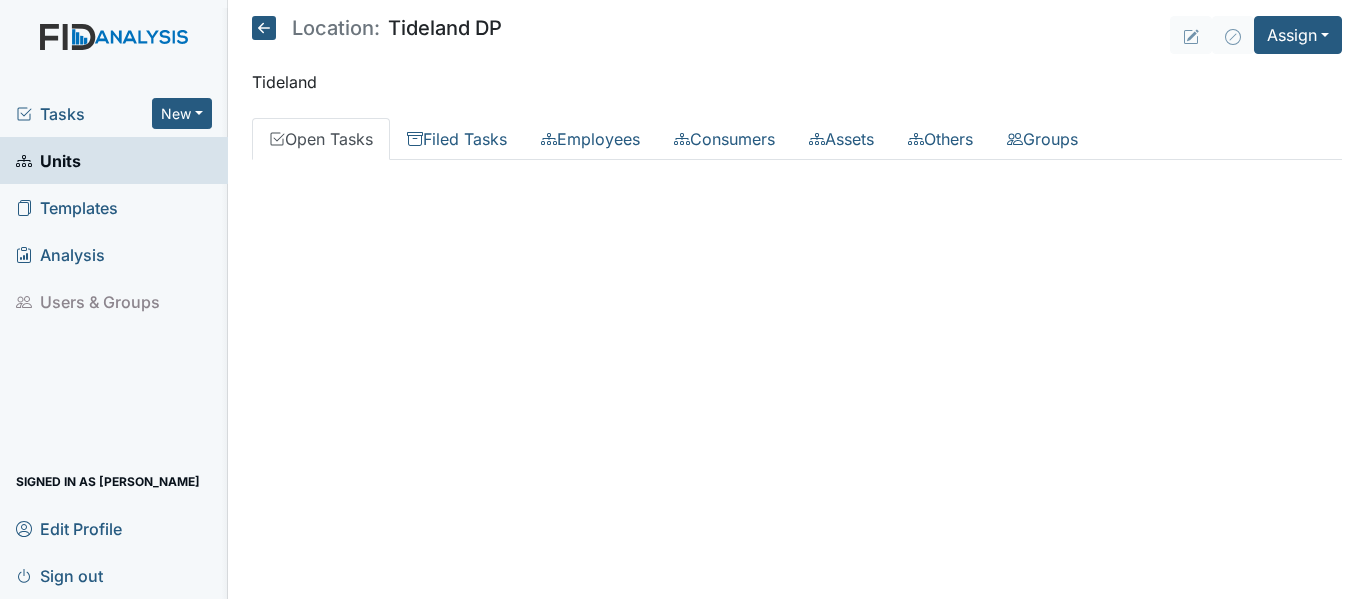 scroll, scrollTop: 0, scrollLeft: 0, axis: both 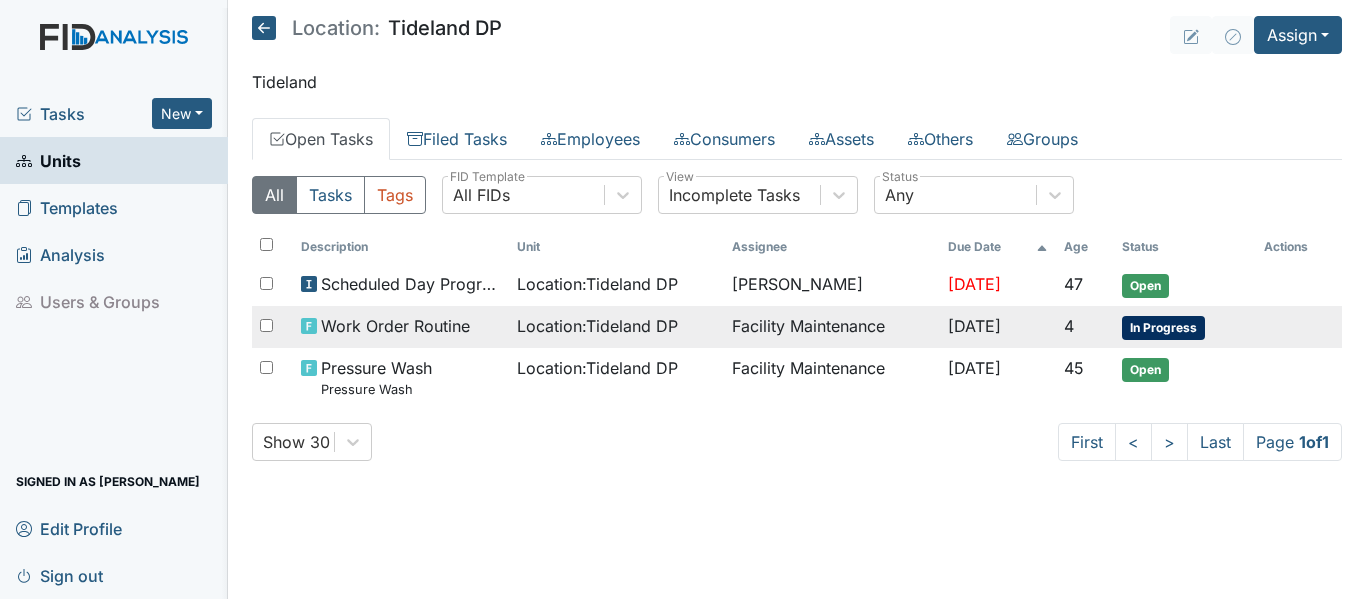 click on "Jul 16, 2025" at bounding box center [974, 326] 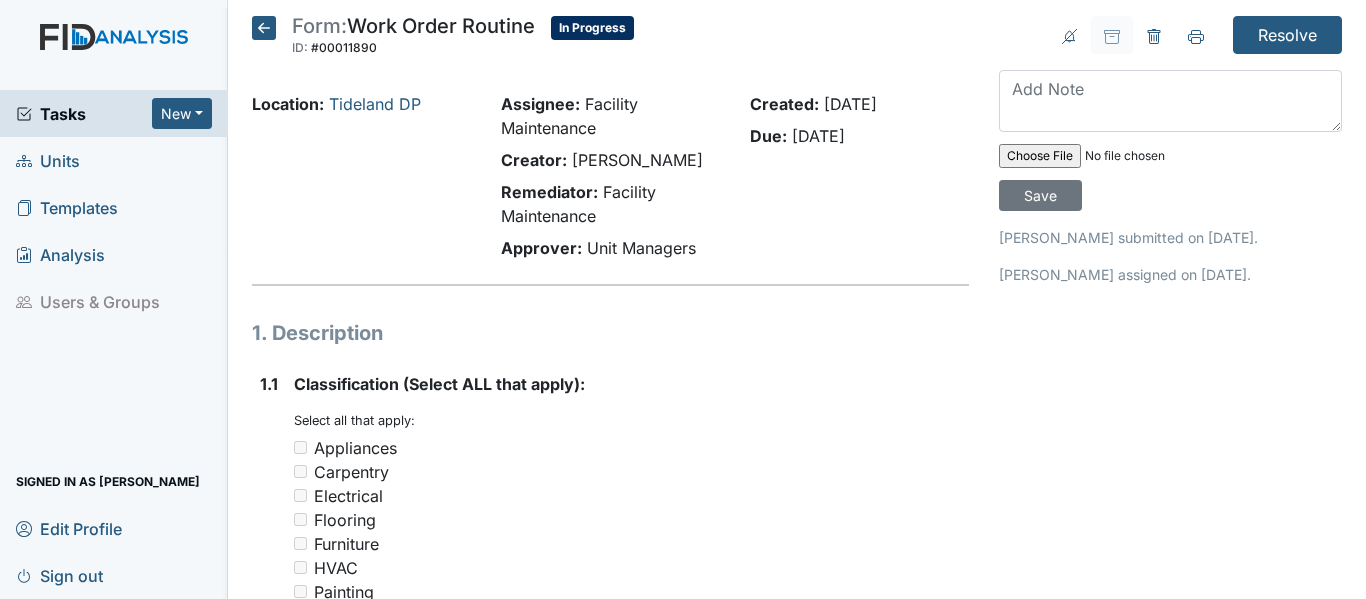 scroll, scrollTop: 0, scrollLeft: 0, axis: both 